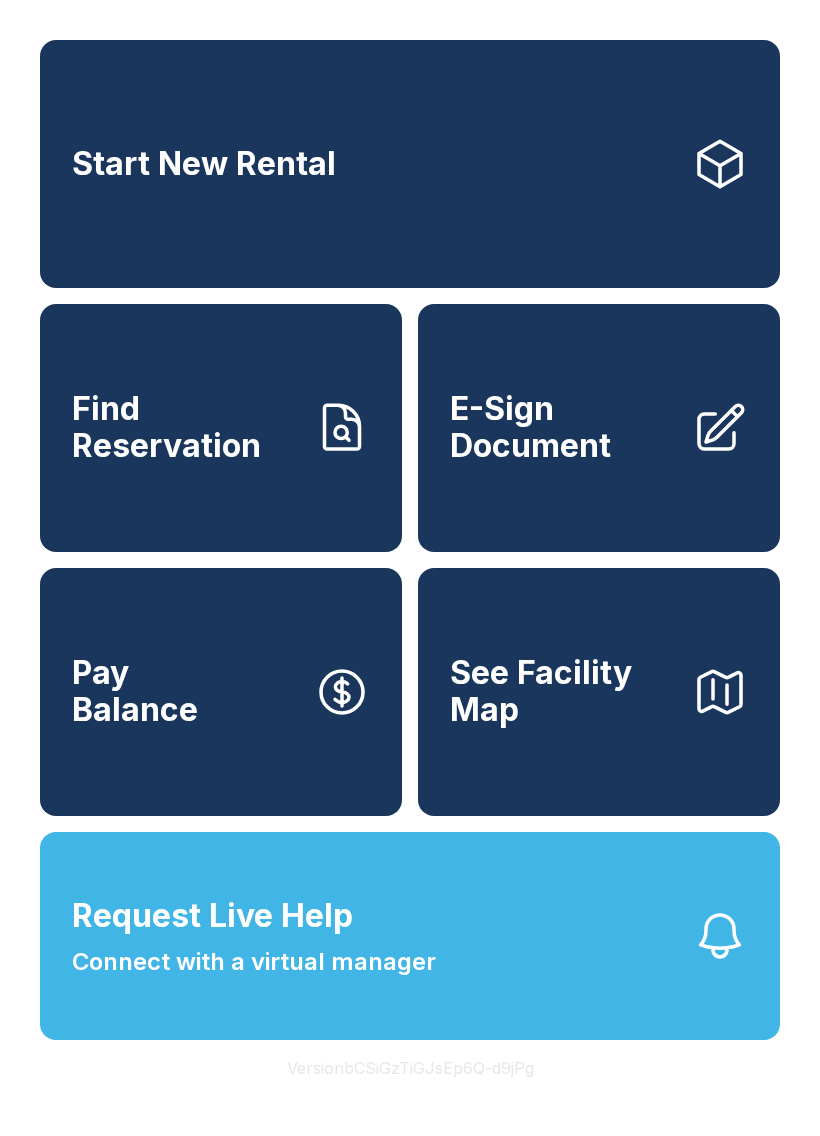 scroll, scrollTop: 0, scrollLeft: 0, axis: both 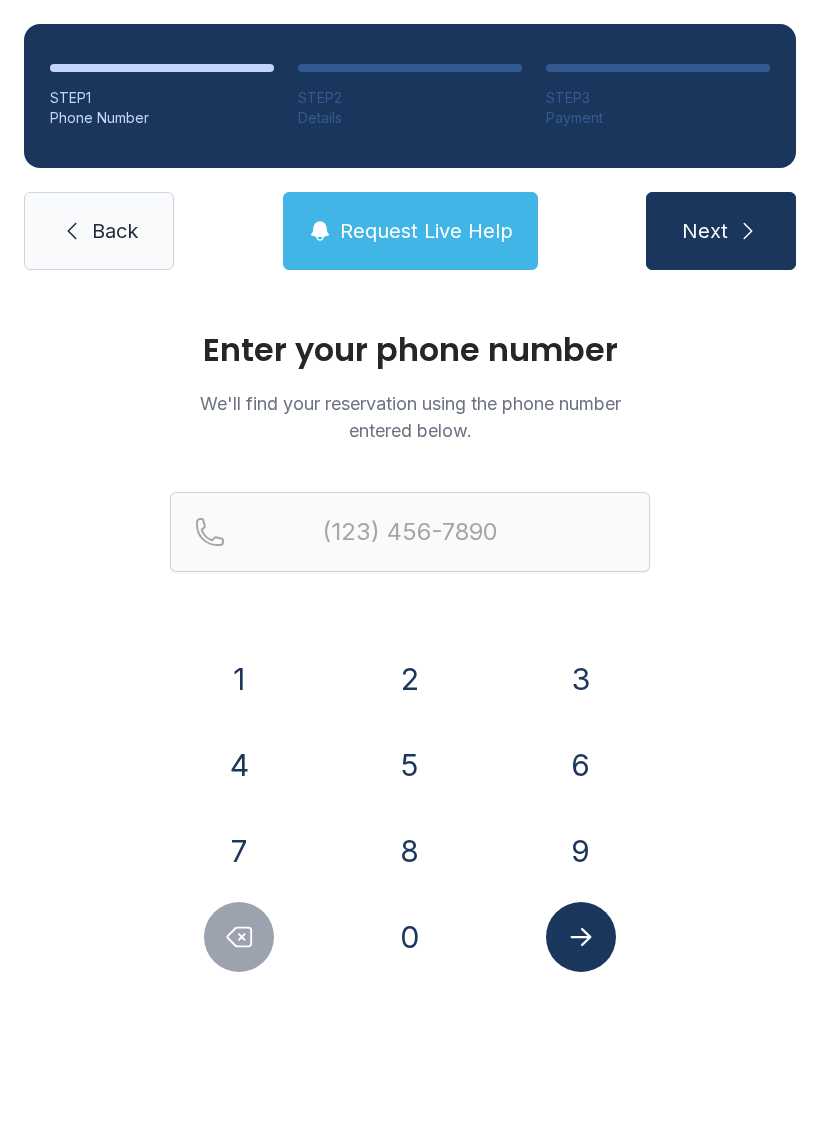 click on "8" at bounding box center (239, 679) 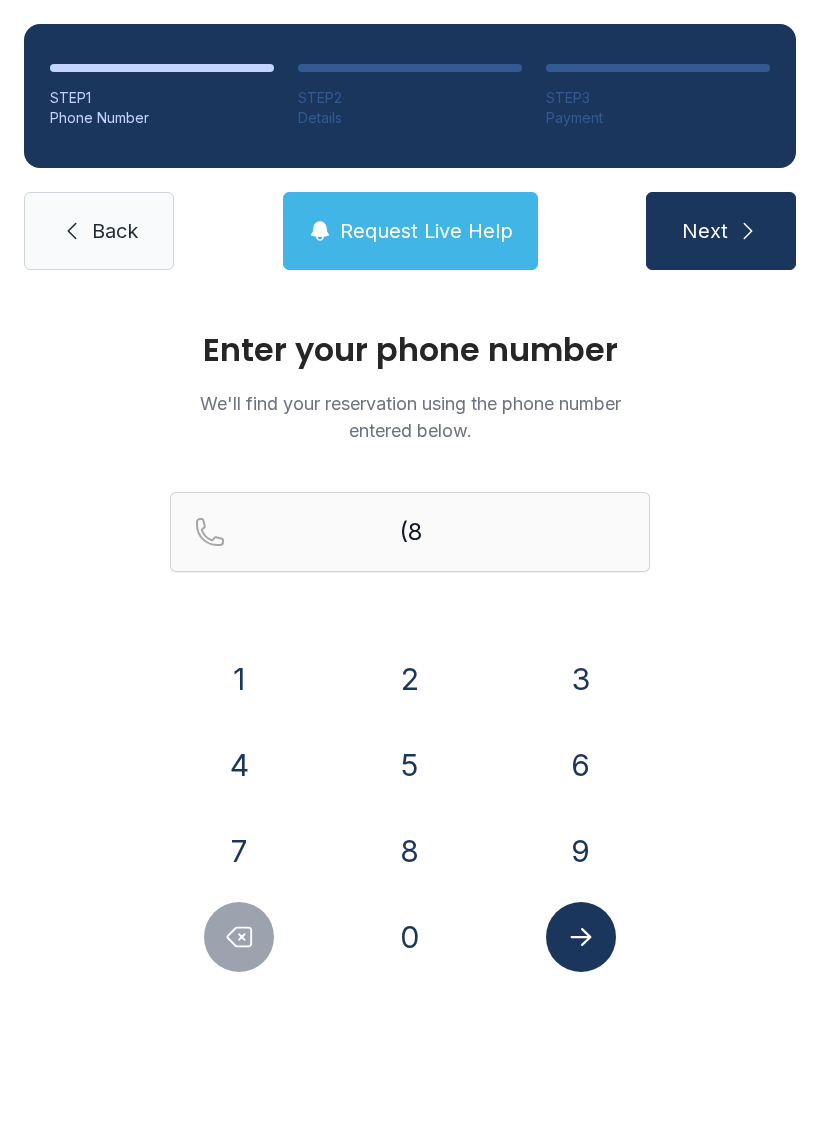 click on "0" at bounding box center (239, 679) 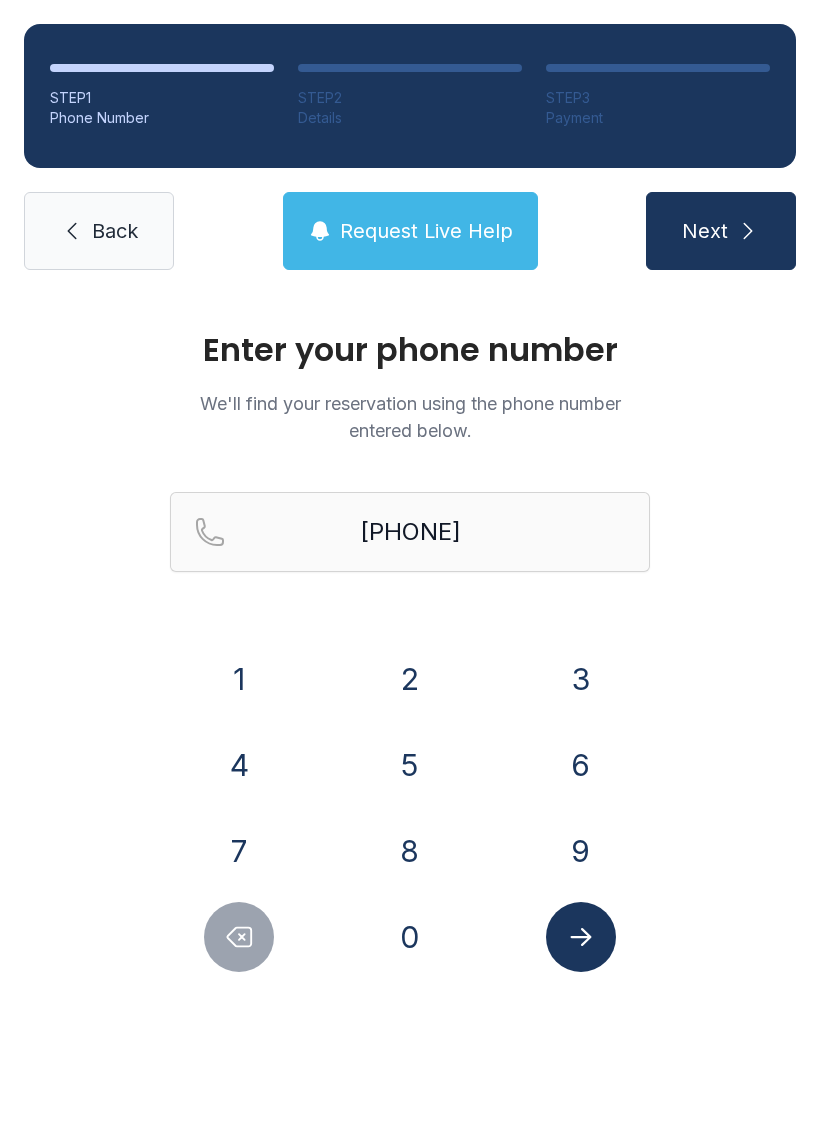 click on "3" at bounding box center (239, 679) 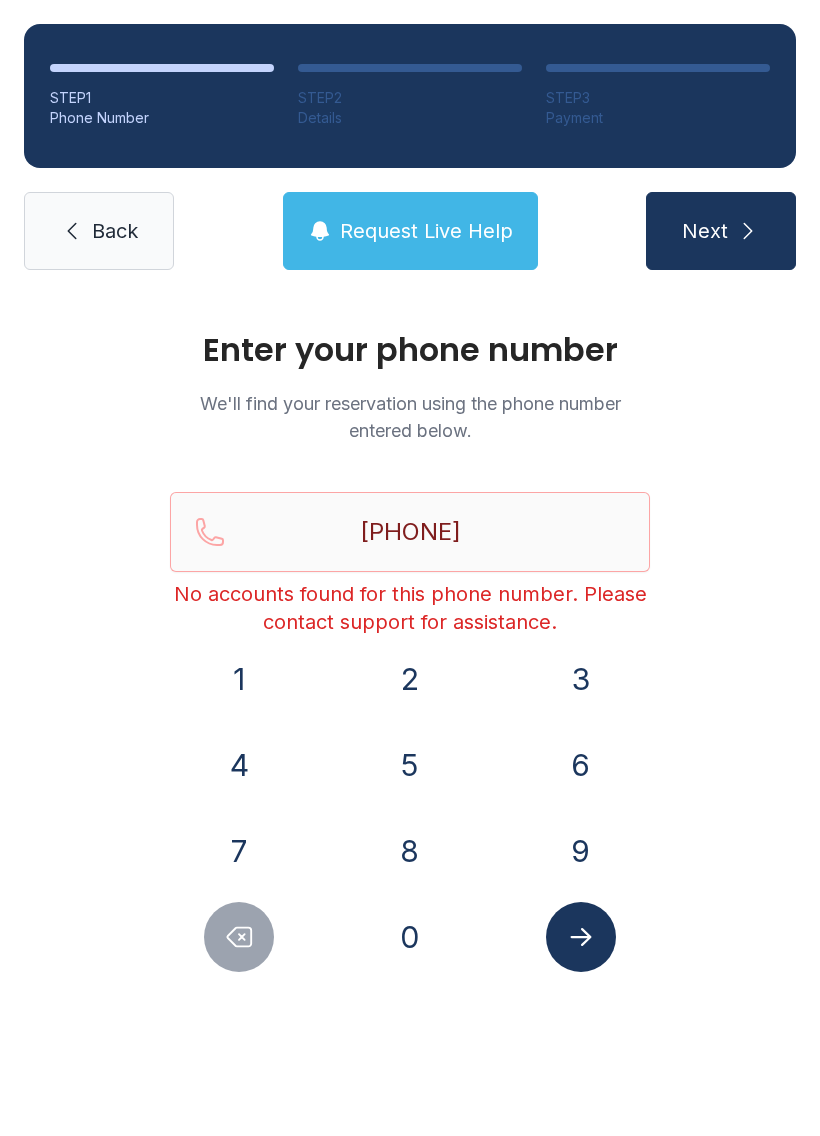 click on "Next" at bounding box center [721, 231] 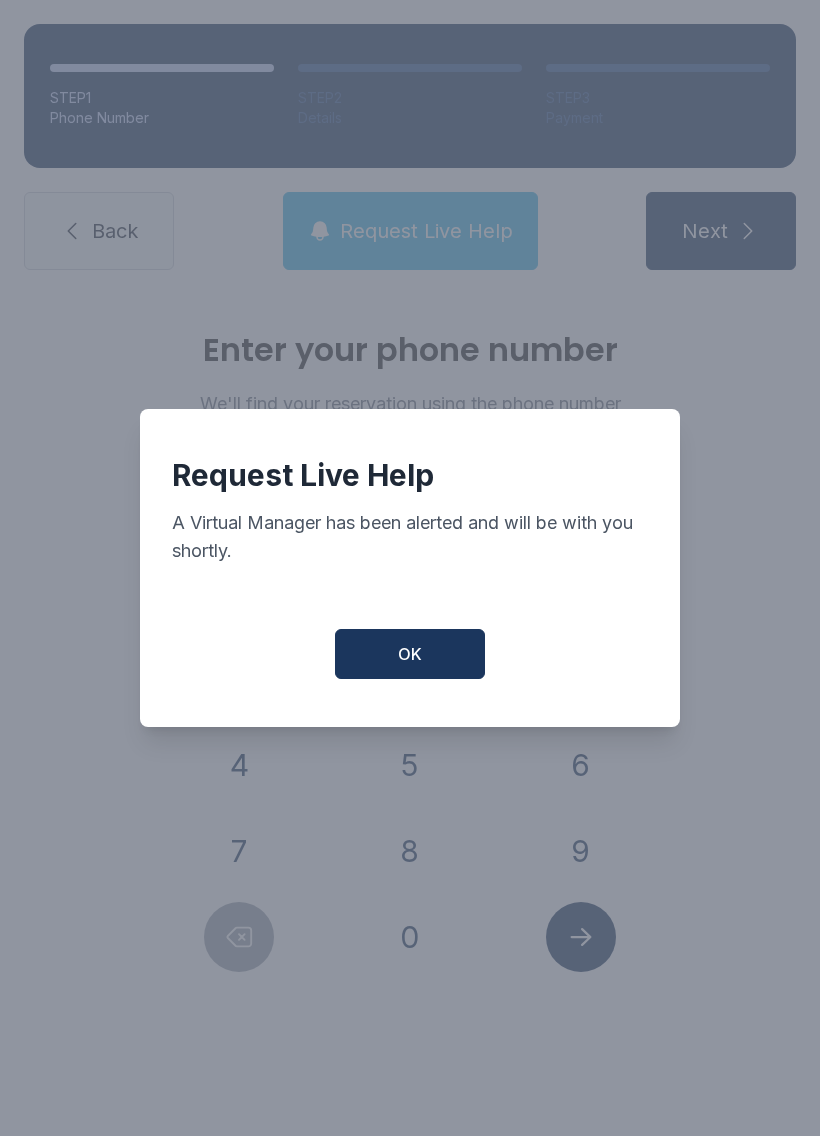 click on "OK" at bounding box center [410, 654] 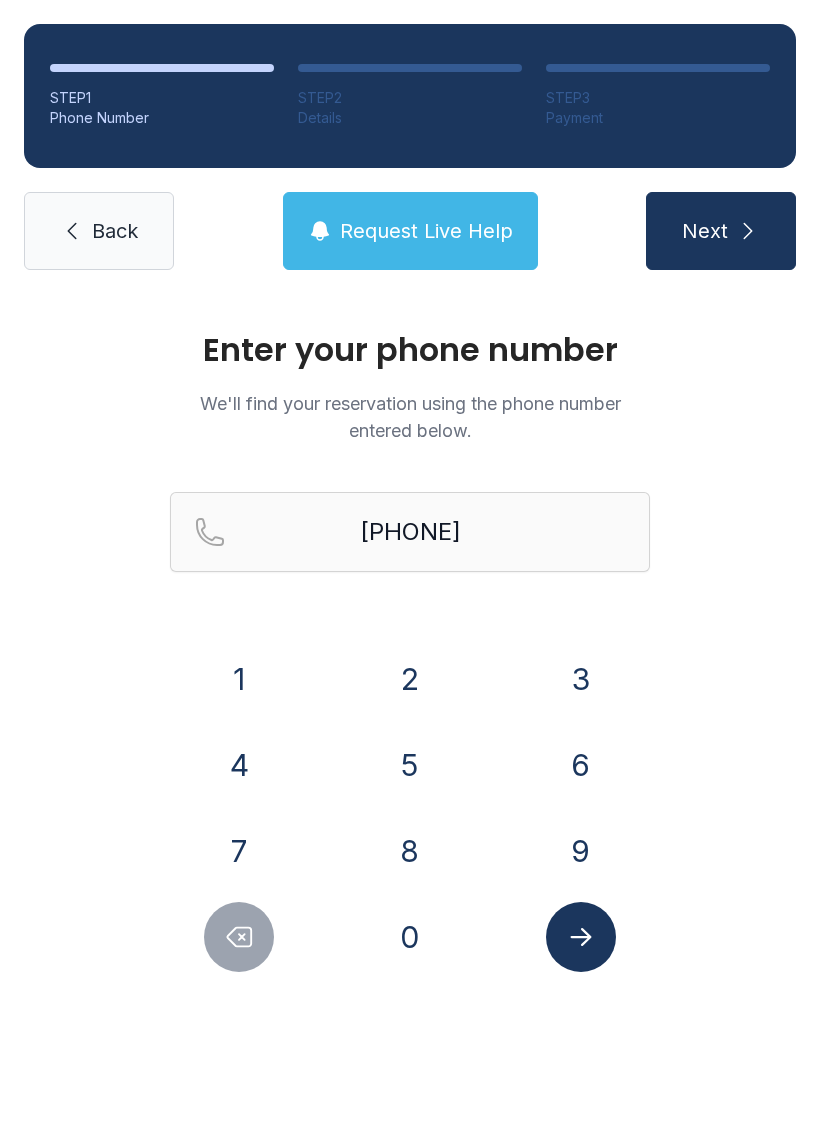 click at bounding box center [239, 937] 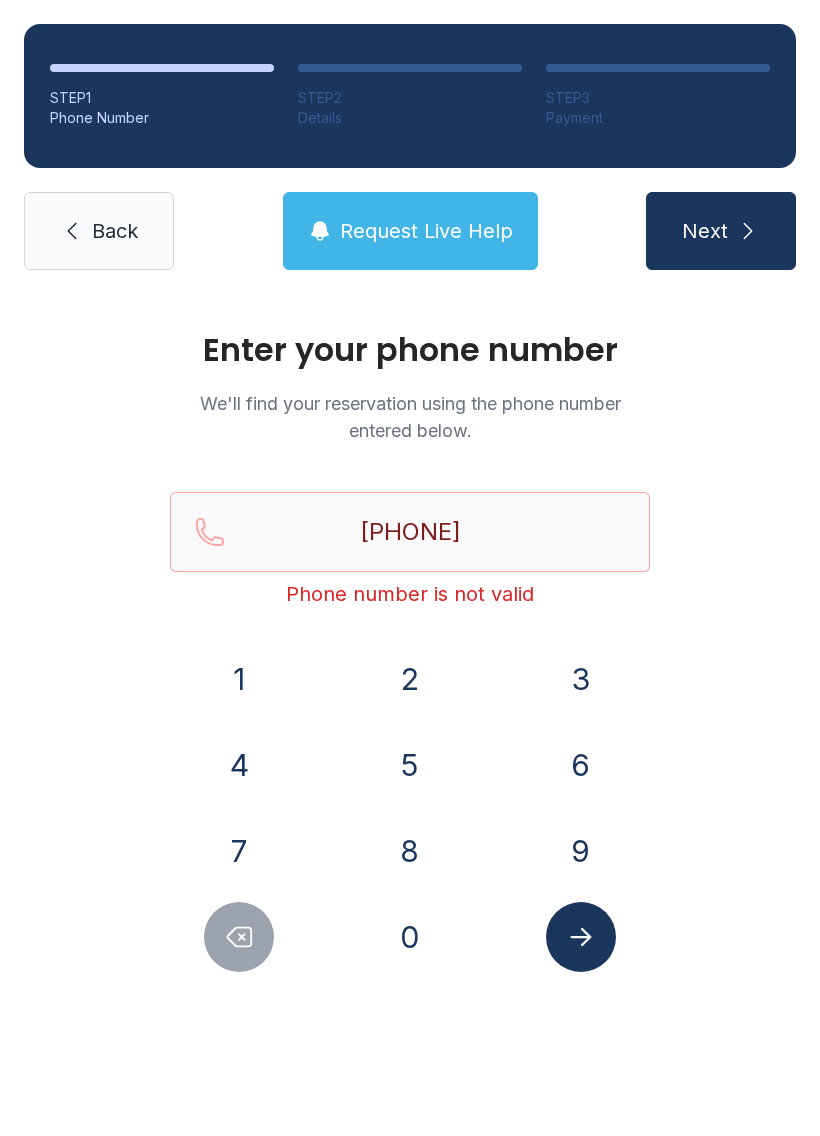 click at bounding box center [239, 937] 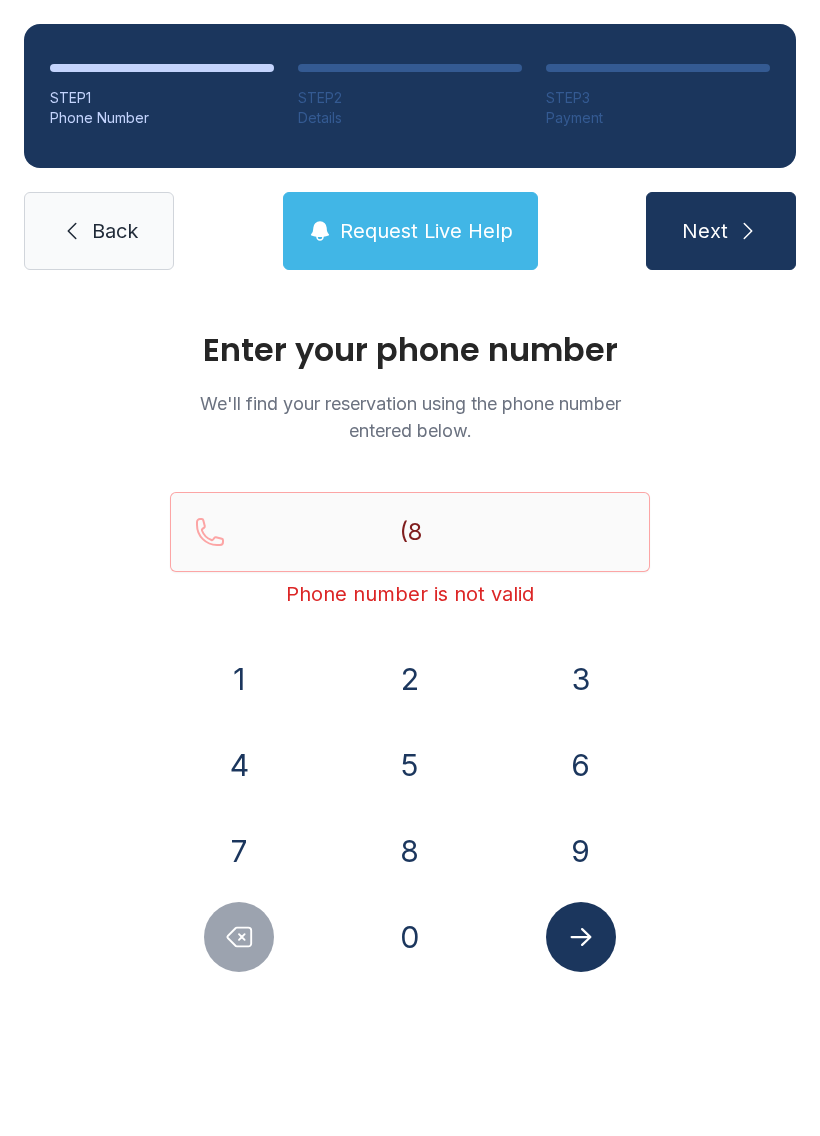 click at bounding box center [239, 937] 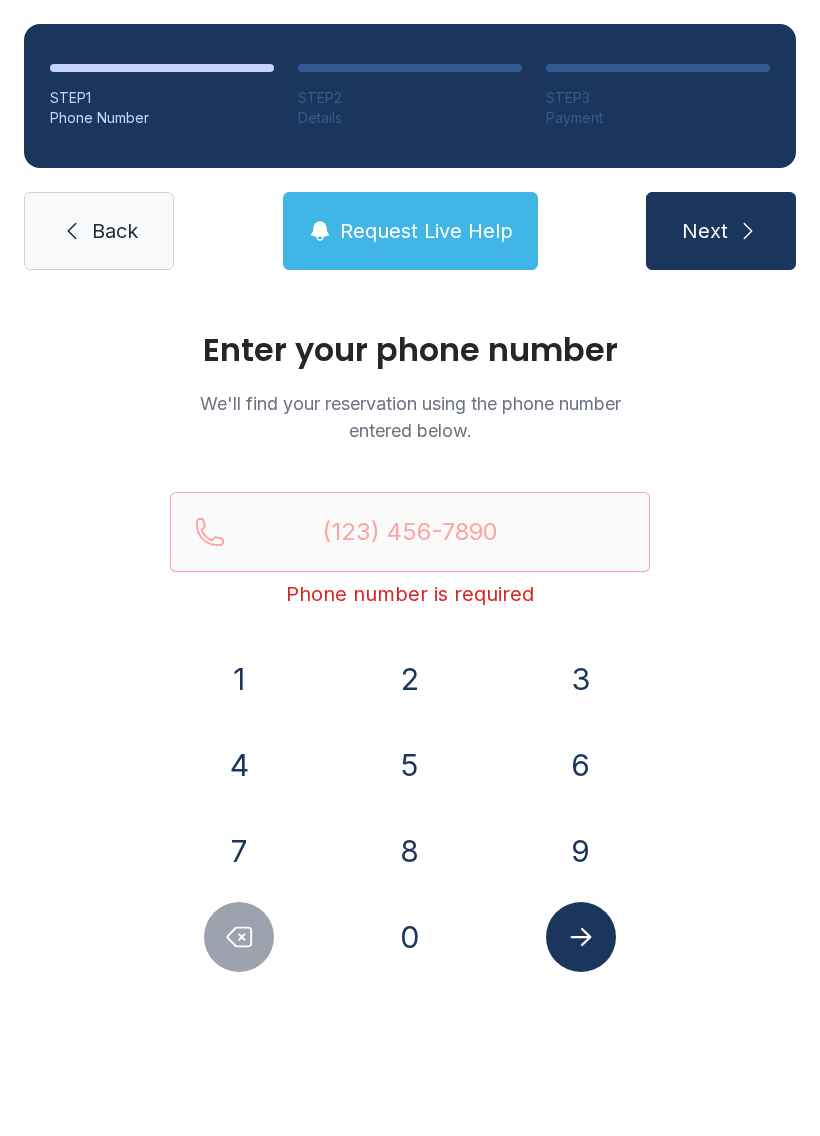 click at bounding box center (239, 937) 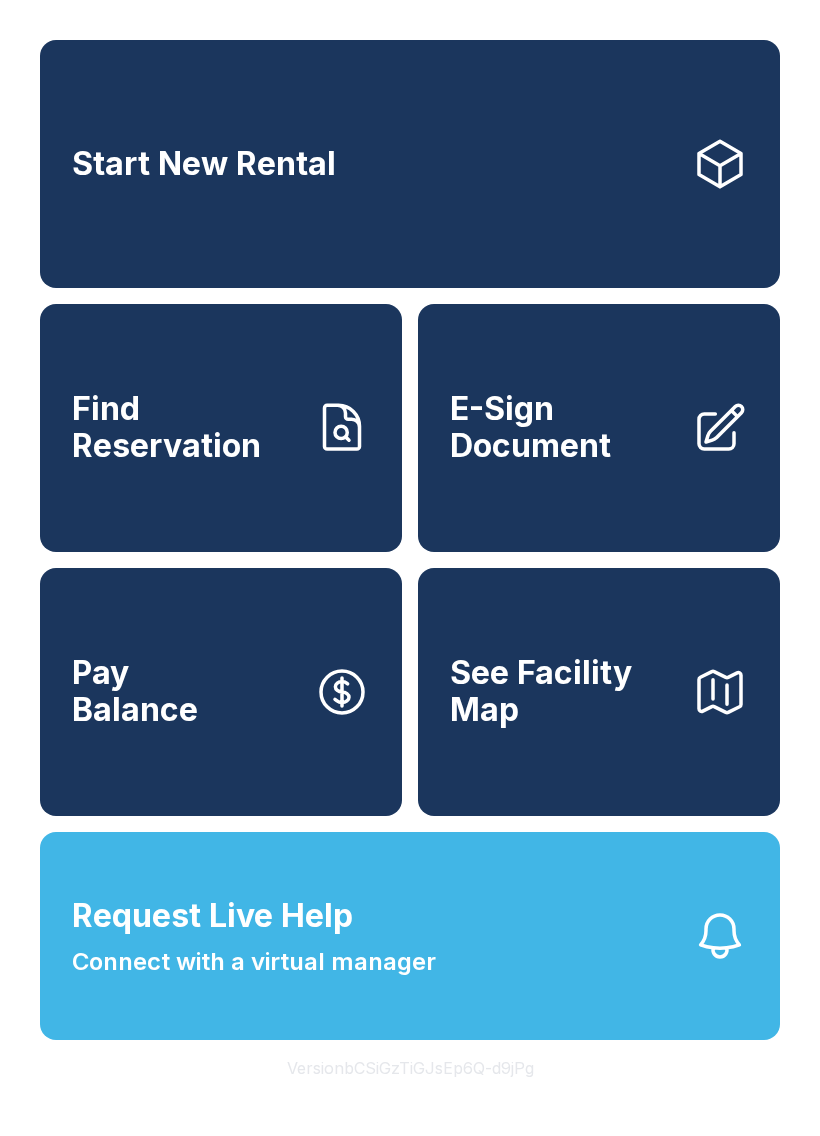 click on "Find Reservation" at bounding box center (221, 428) 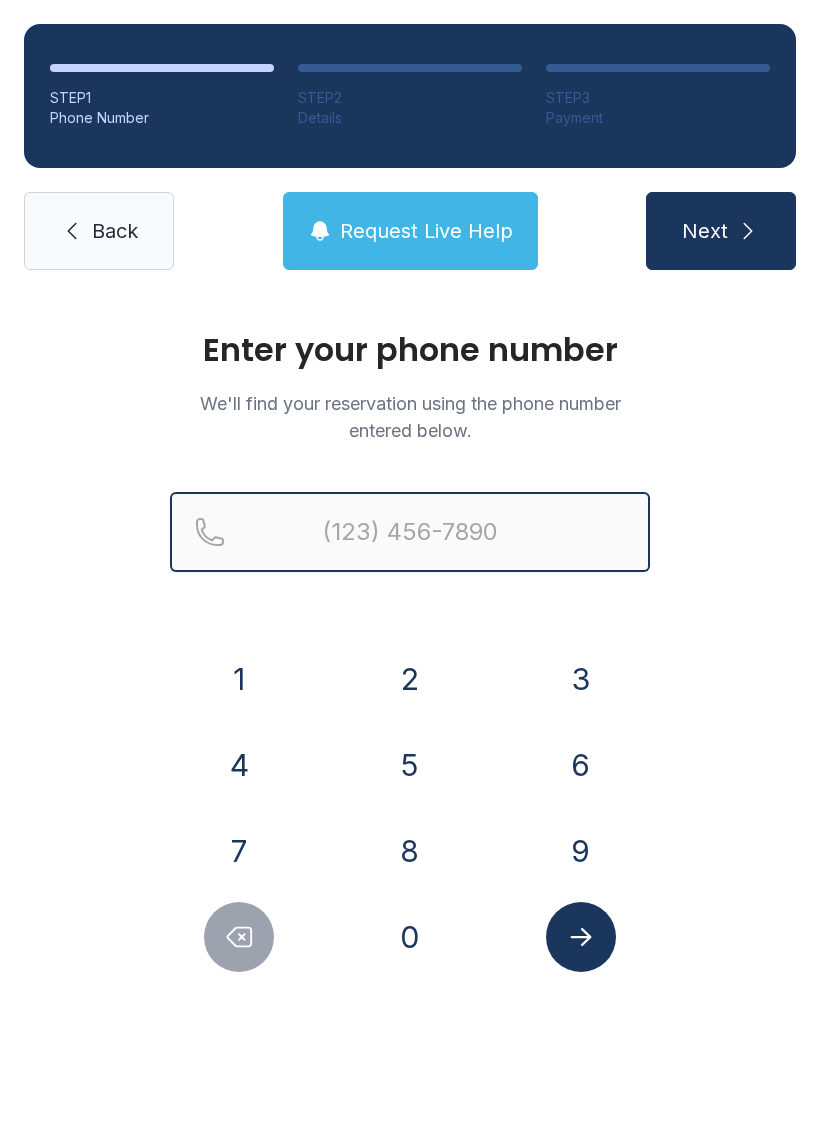 click at bounding box center (410, 532) 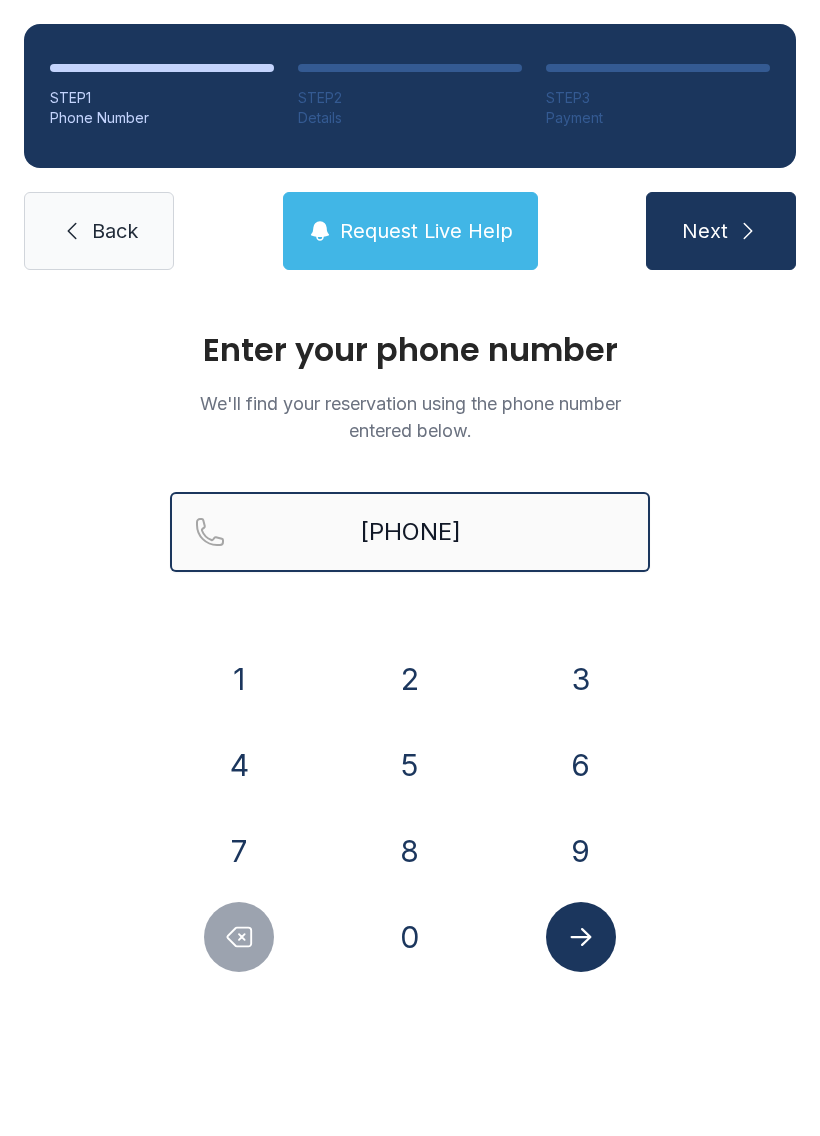 type on "[PHONE]" 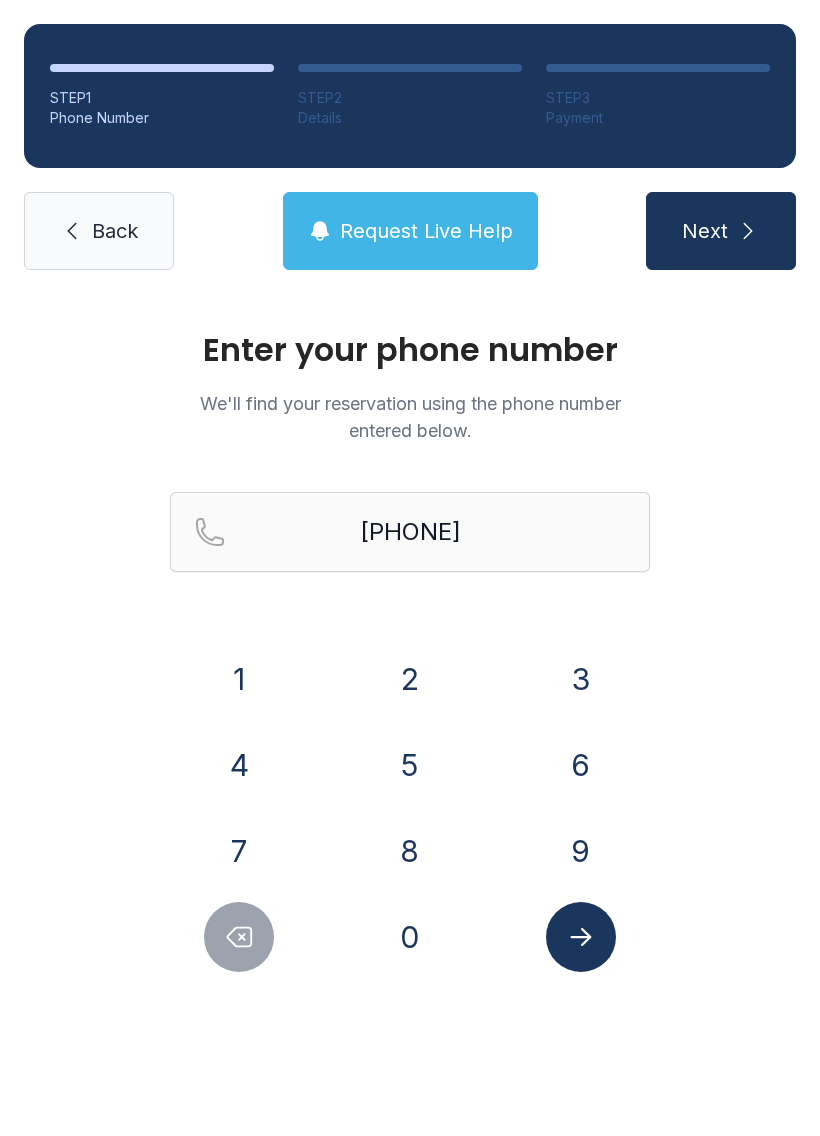 click on "Next" at bounding box center [721, 231] 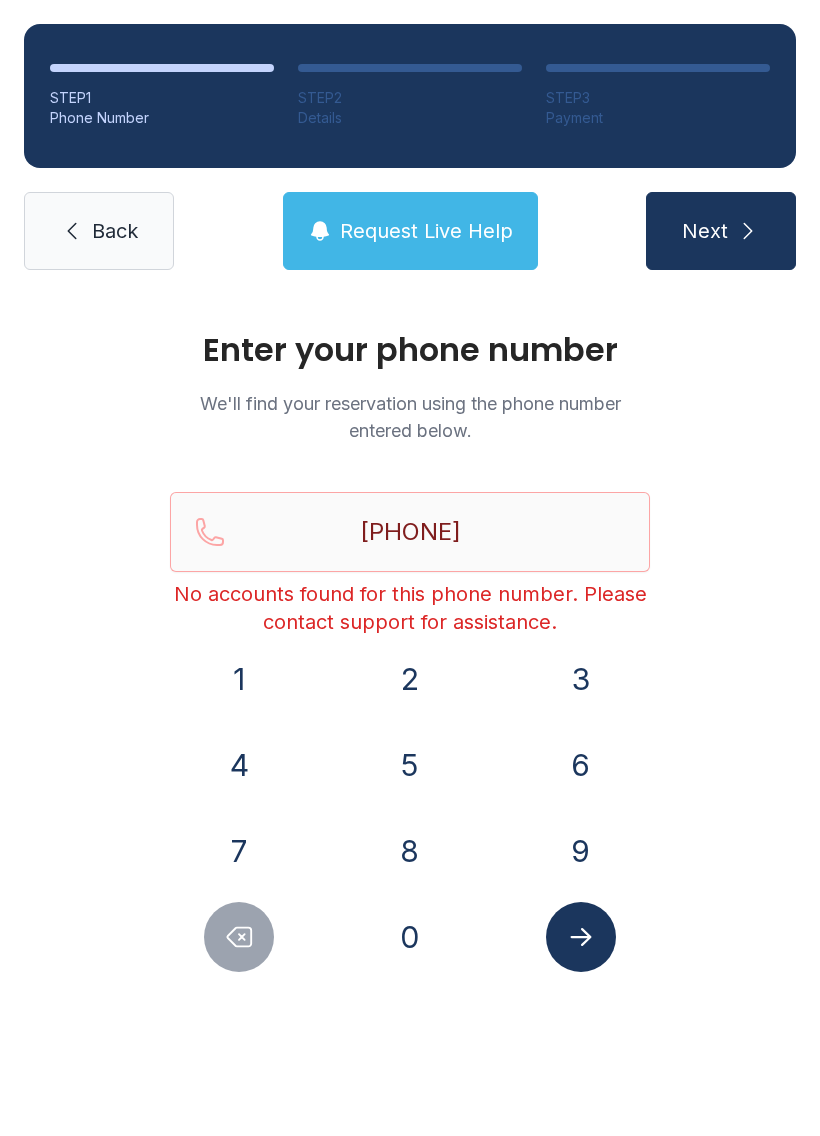 click on "Request Live Help" at bounding box center [426, 231] 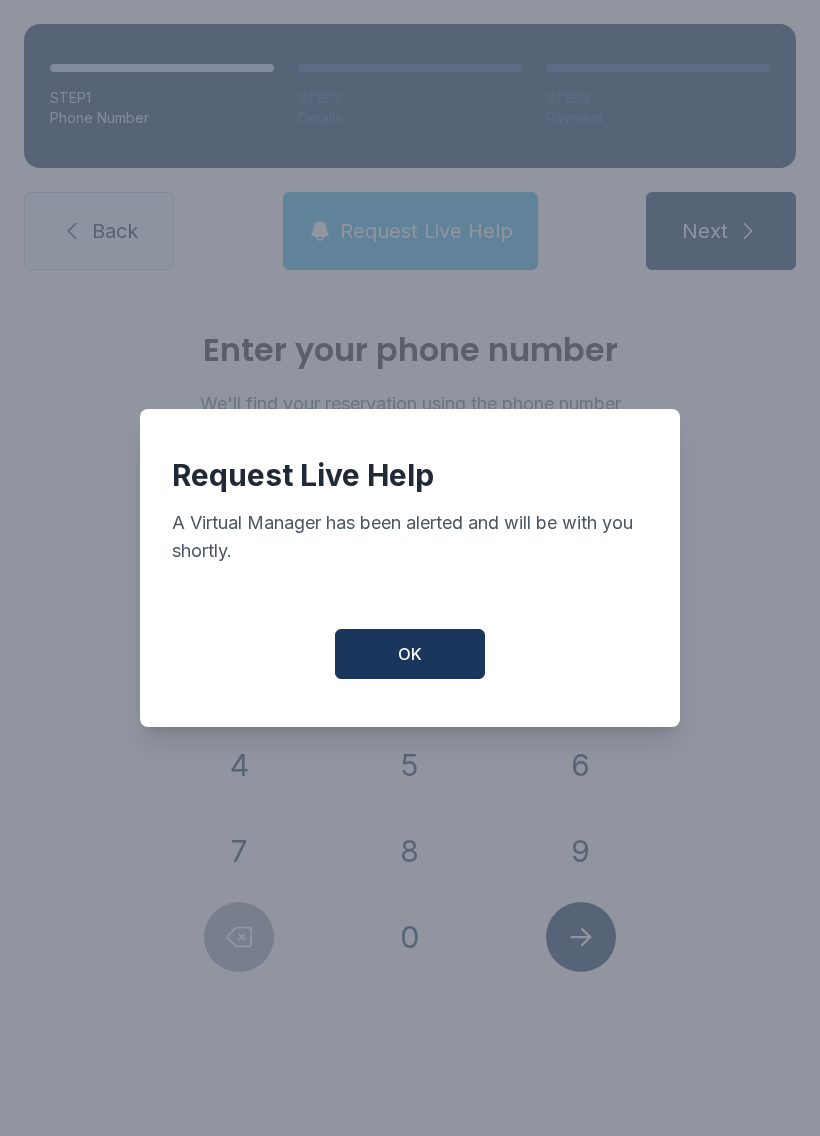 click on "OK" at bounding box center (410, 654) 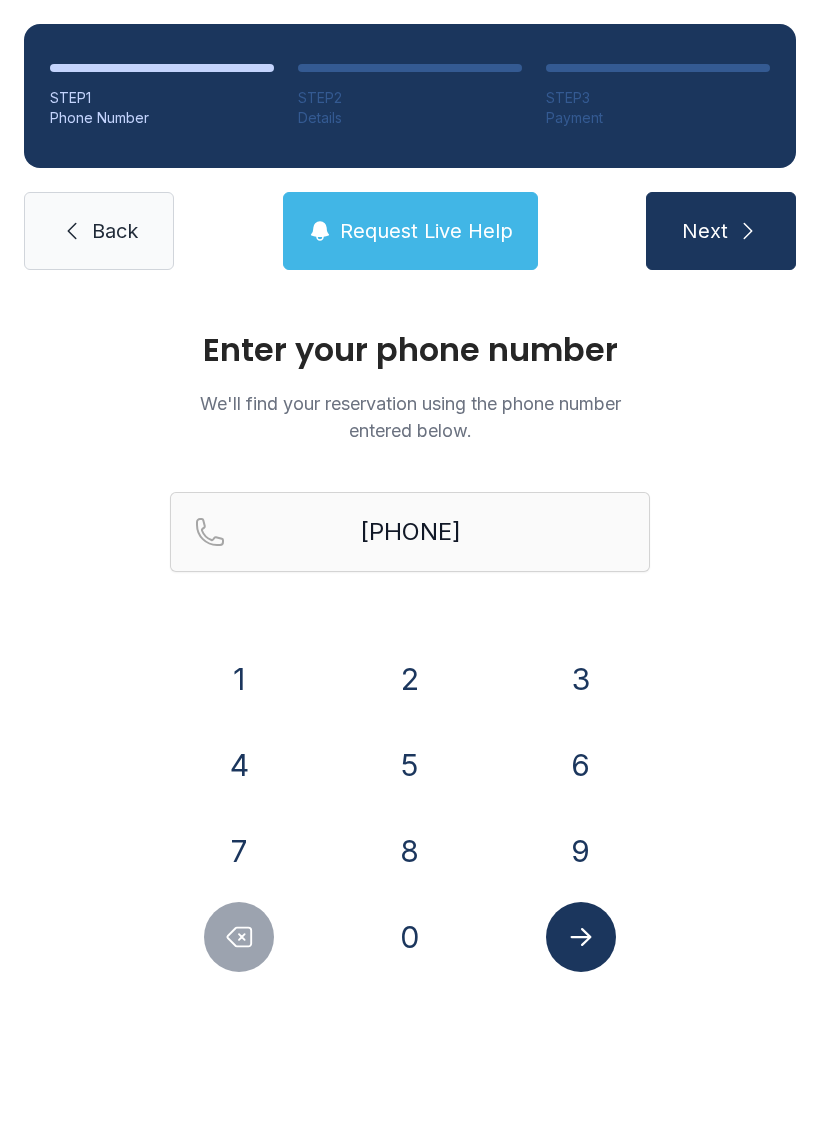click at bounding box center (581, 937) 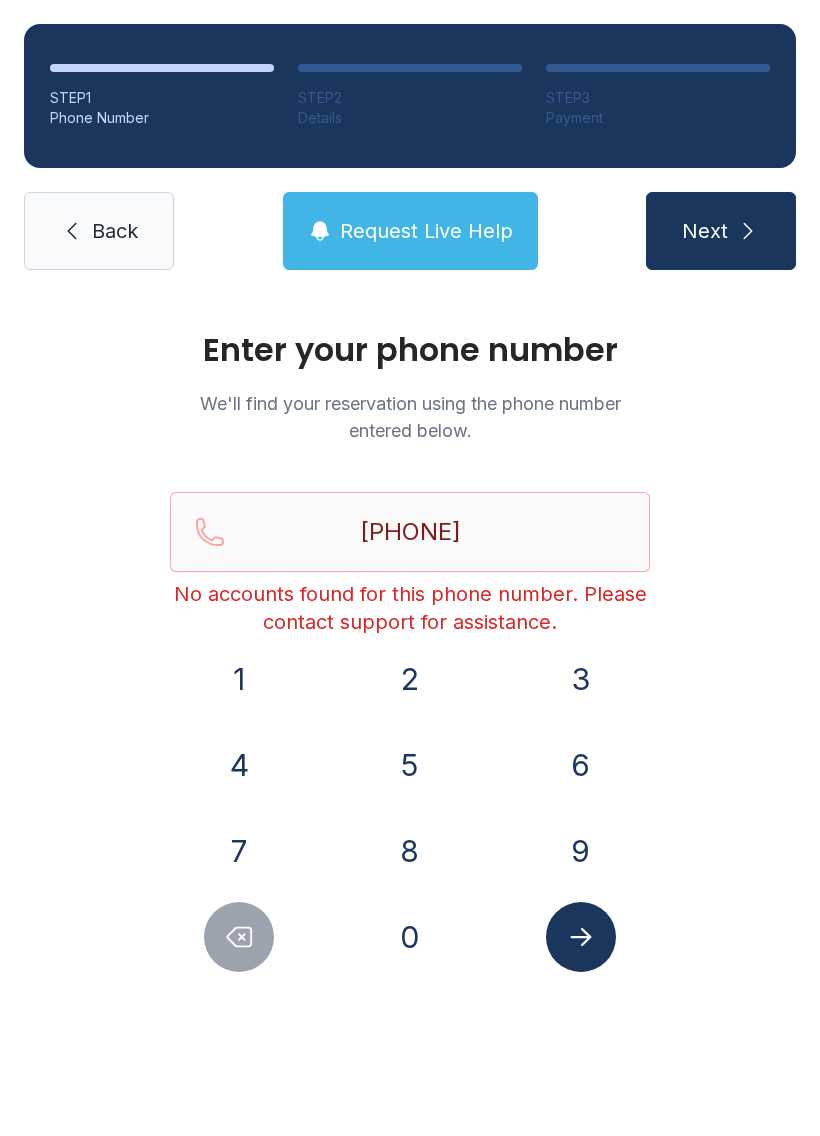 click at bounding box center (581, 937) 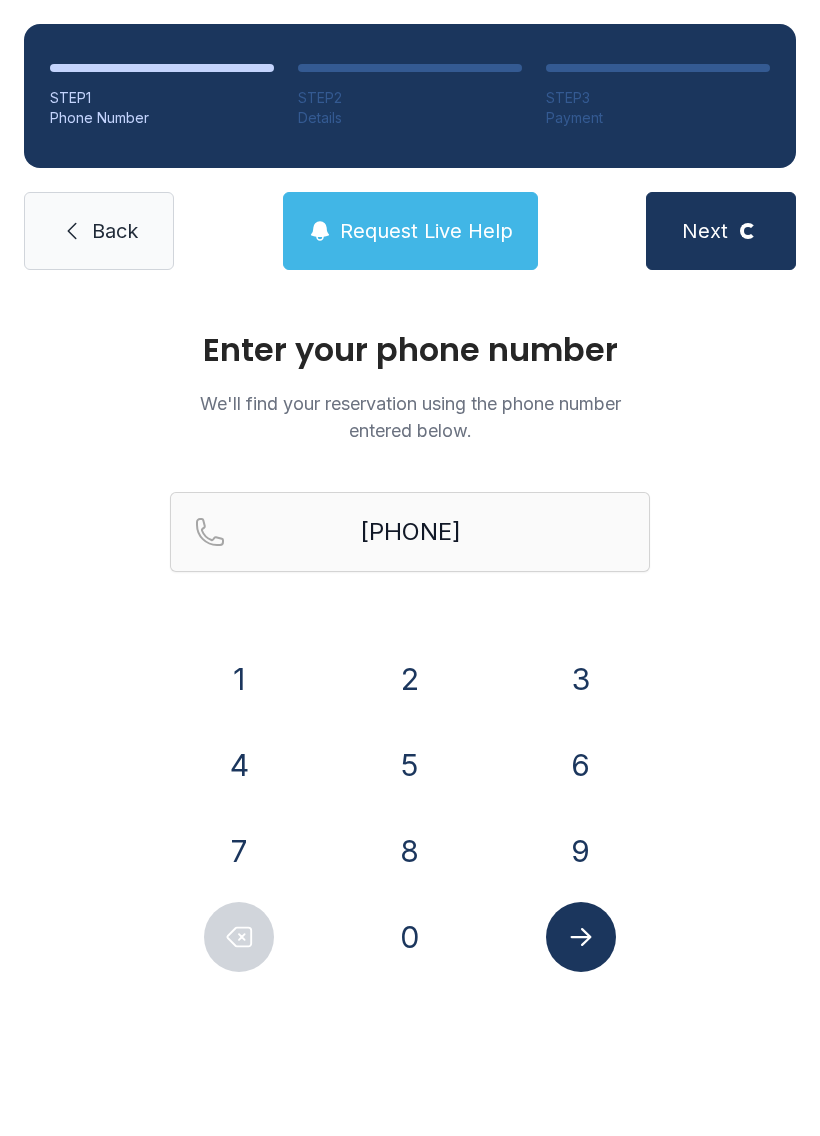 click at bounding box center [580, 937] 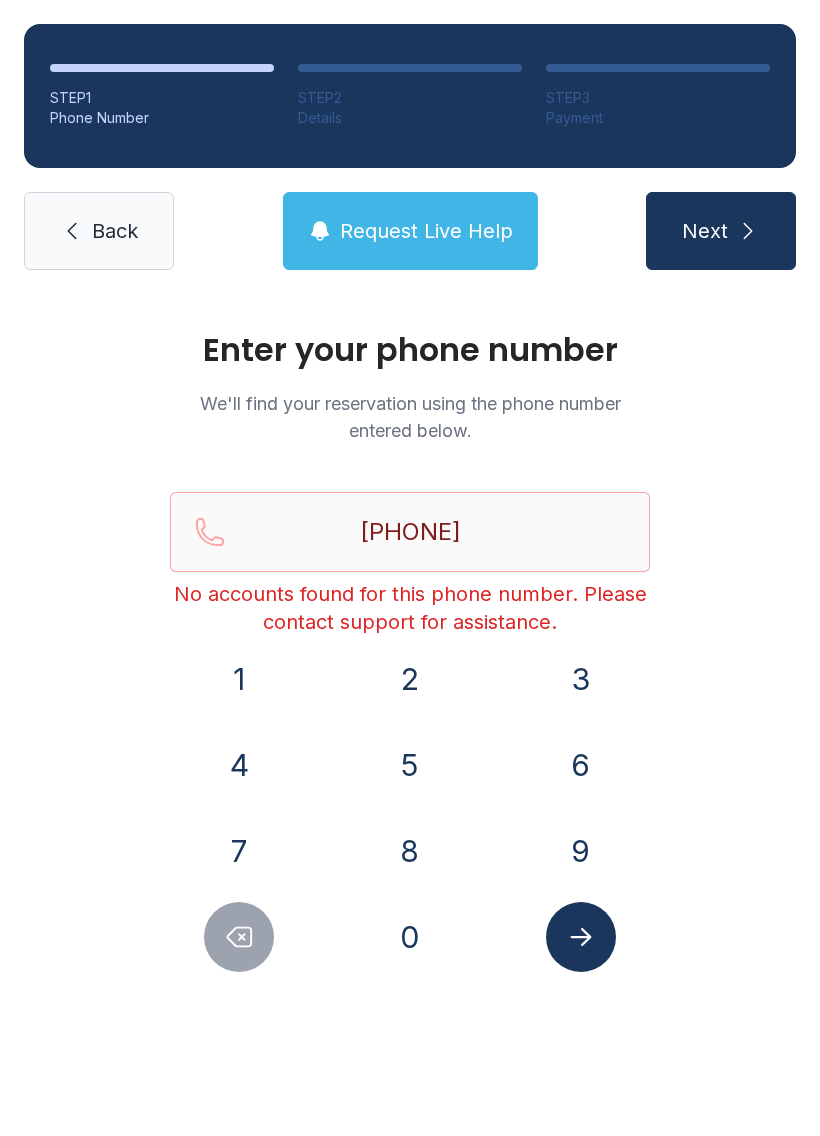 click on "Next" at bounding box center [721, 231] 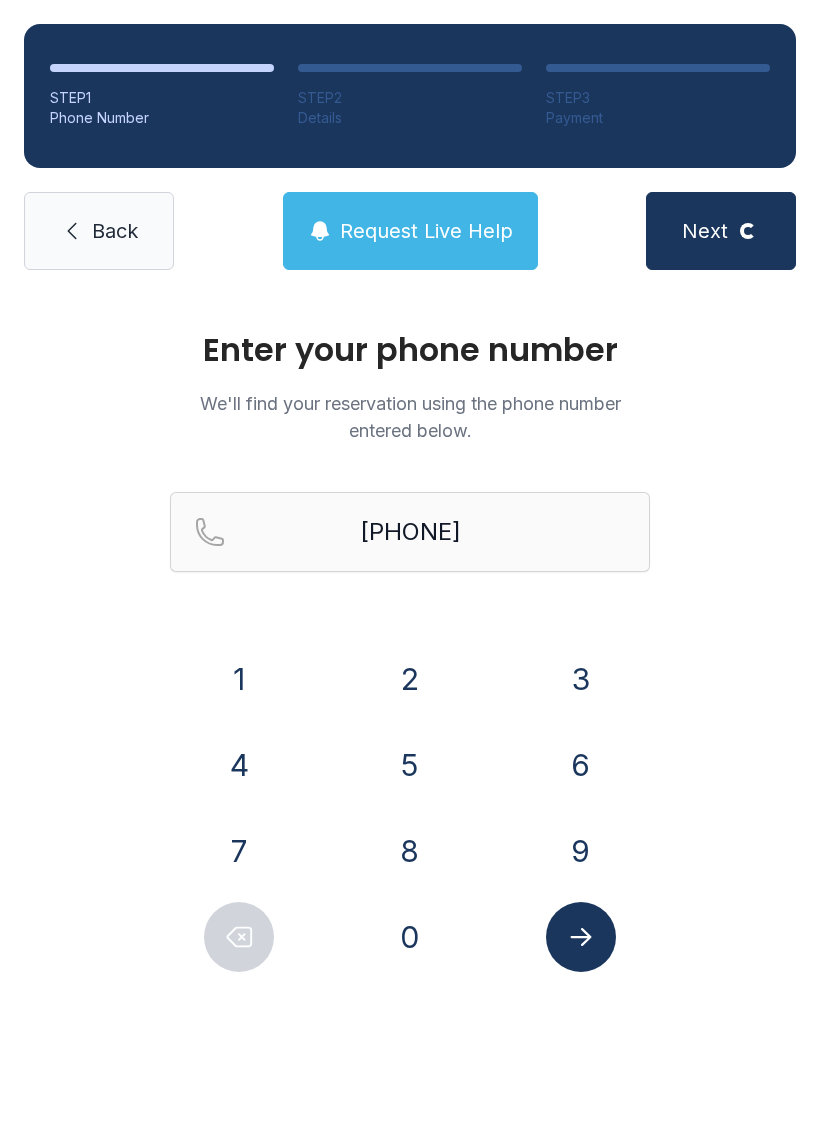 click at bounding box center [0, 0] 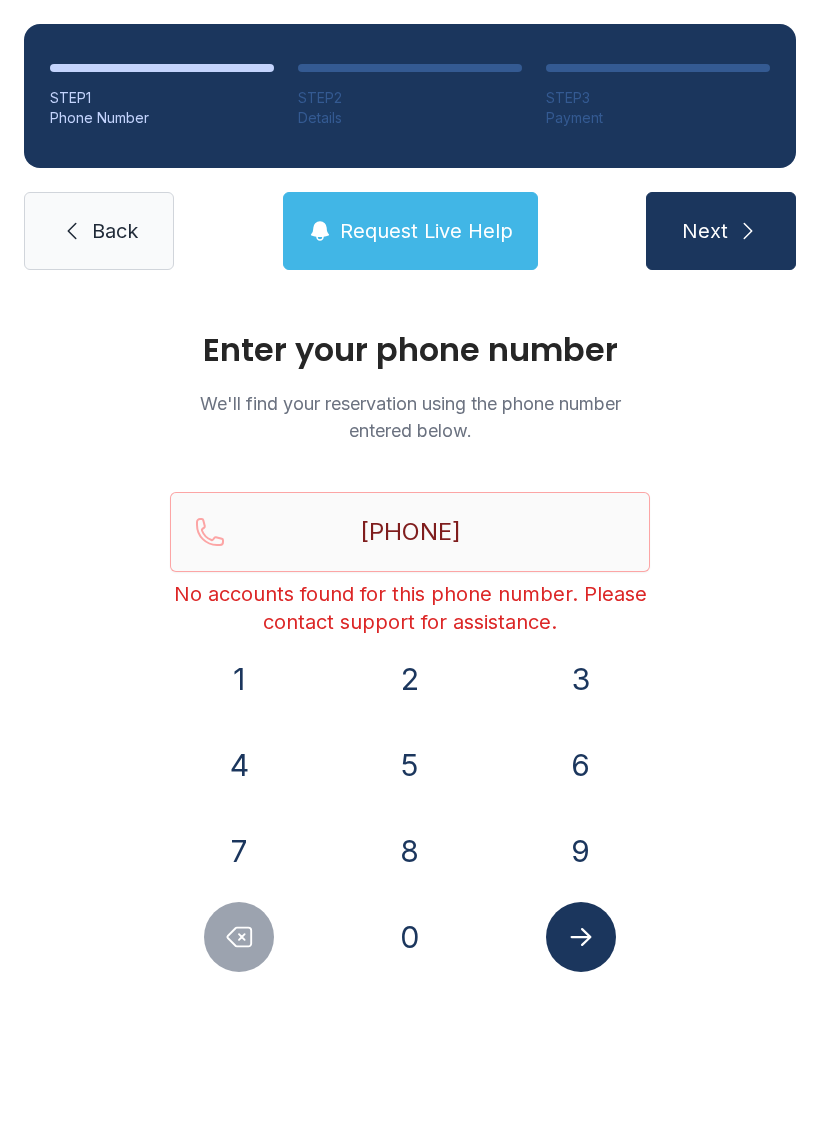 click at bounding box center [239, 937] 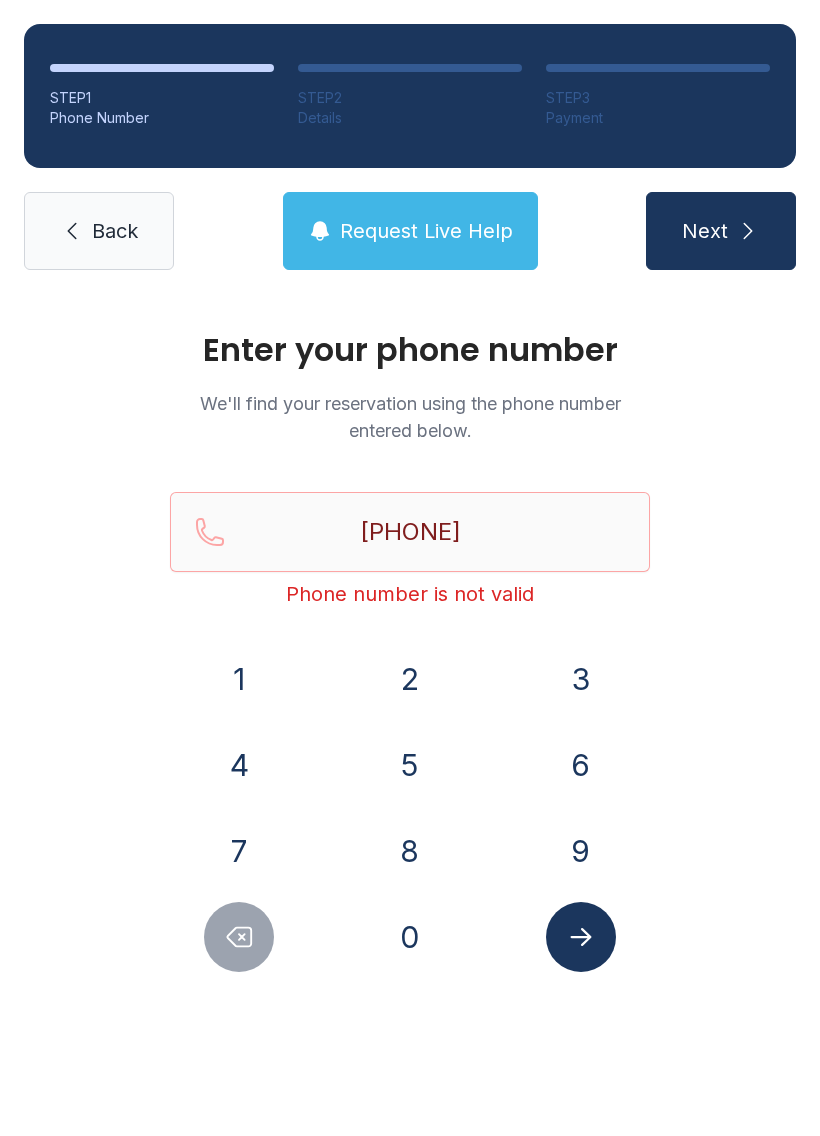 click at bounding box center (239, 937) 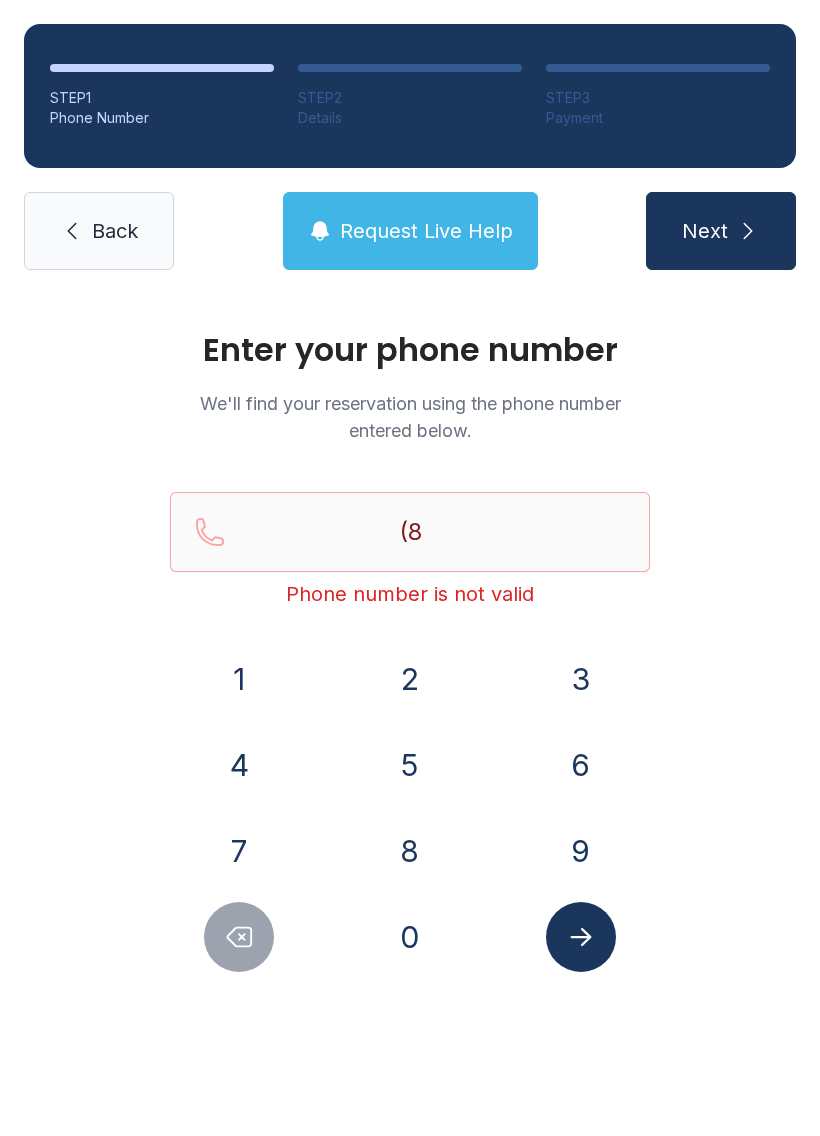 click at bounding box center (239, 937) 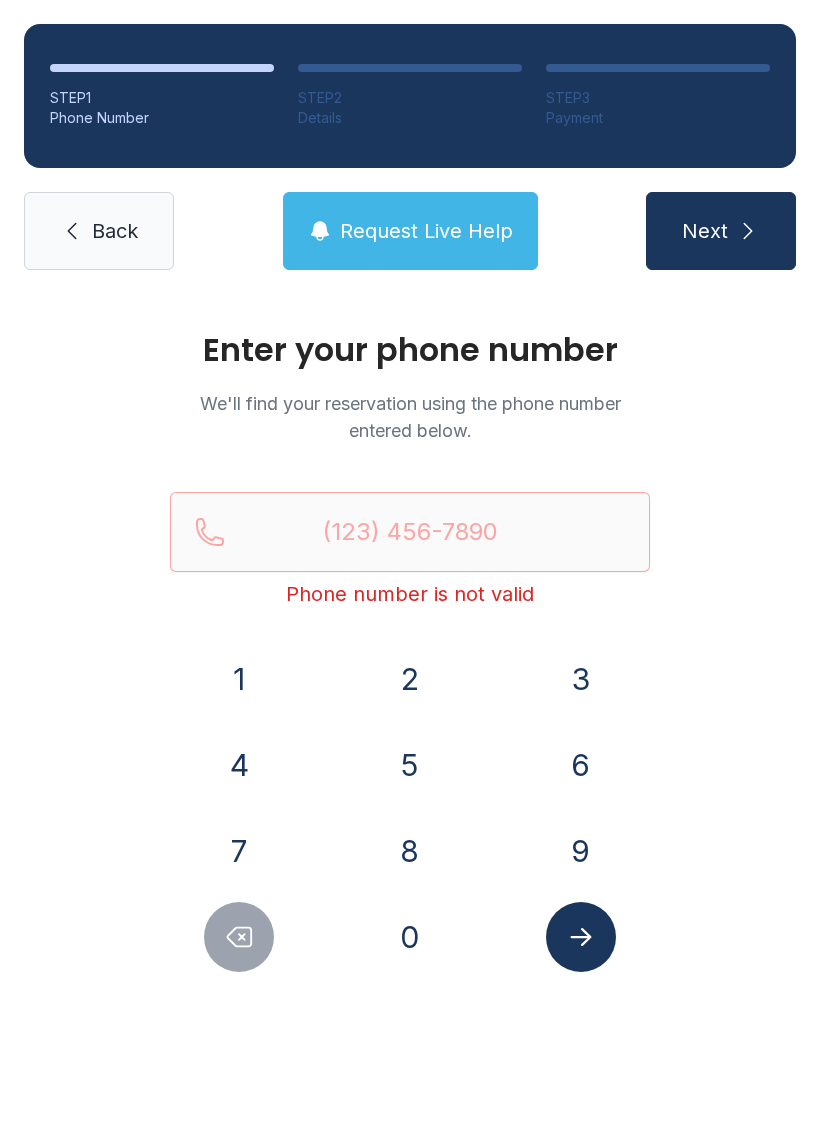 click at bounding box center (239, 937) 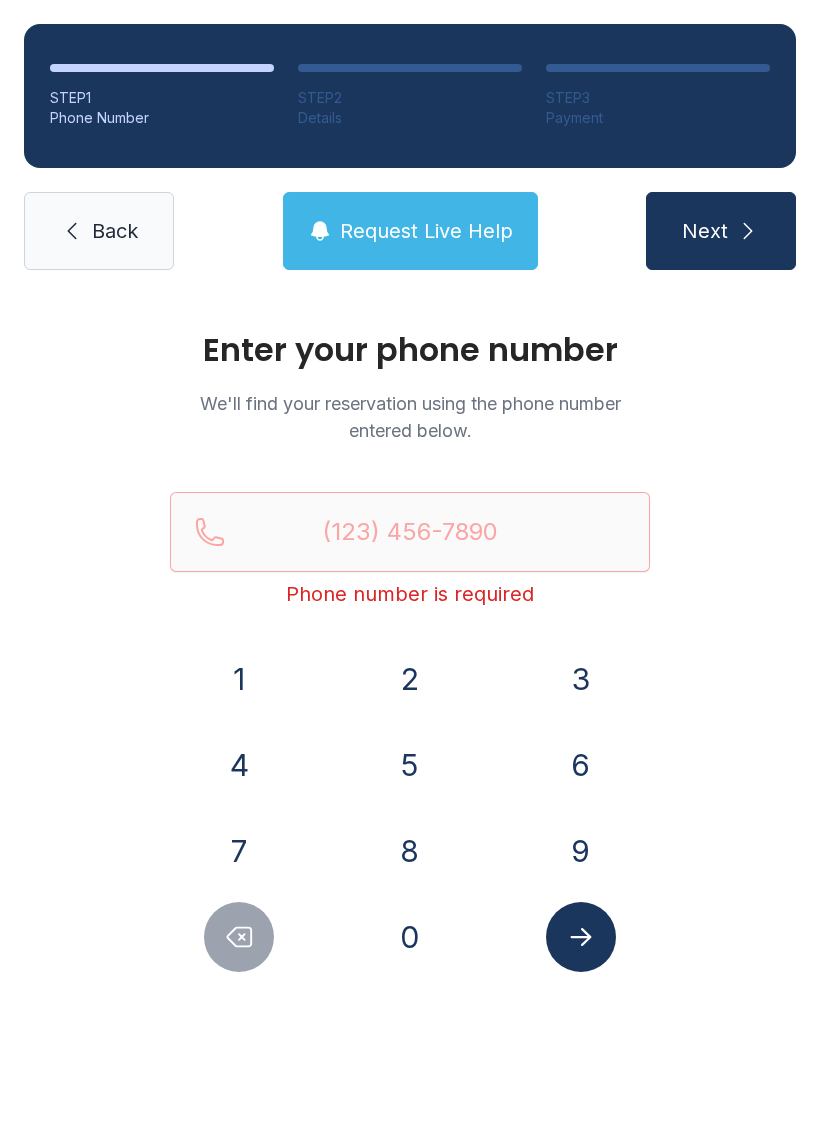 click at bounding box center [239, 937] 